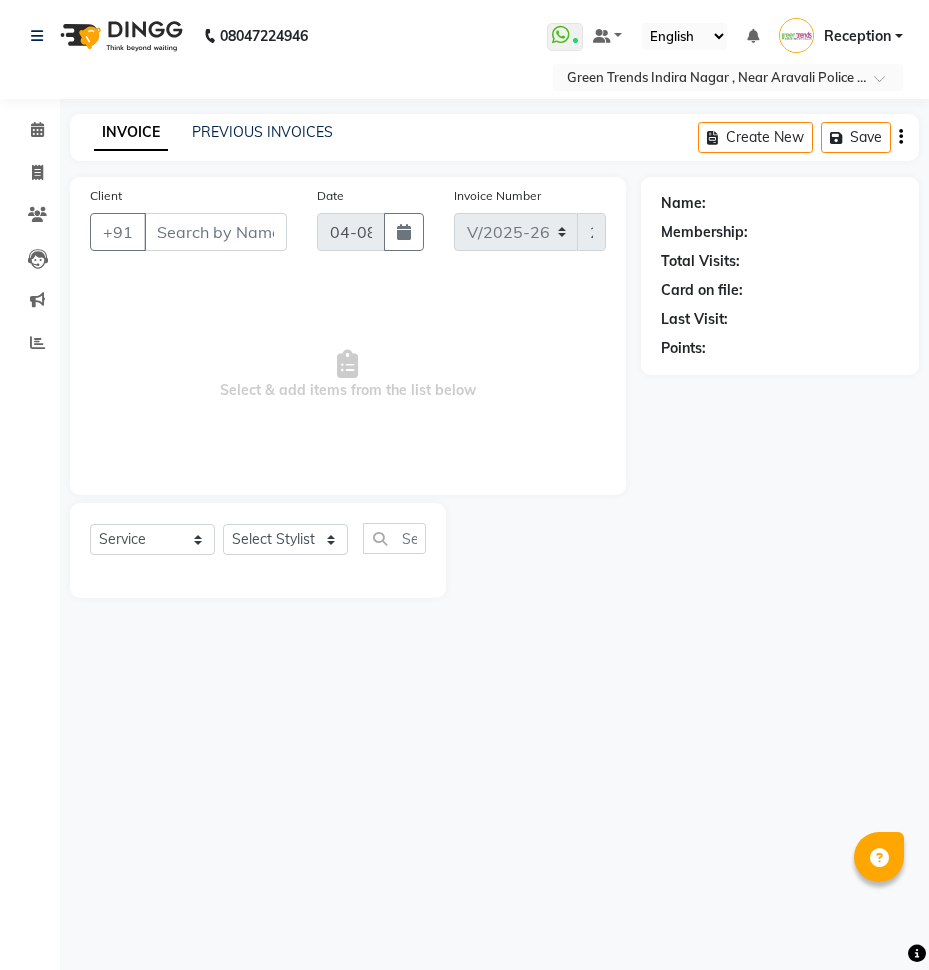 select on "7005" 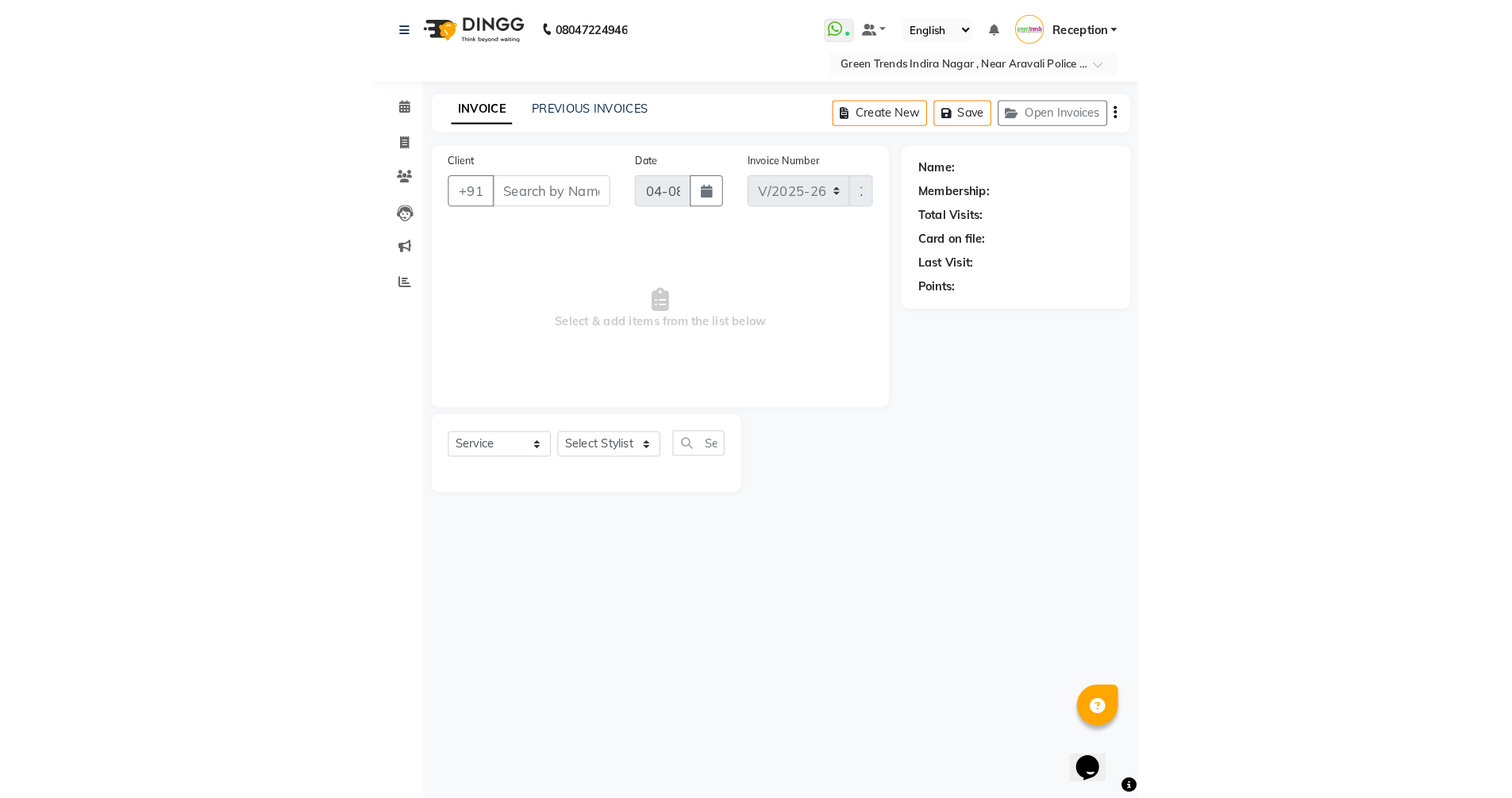 scroll, scrollTop: 0, scrollLeft: 0, axis: both 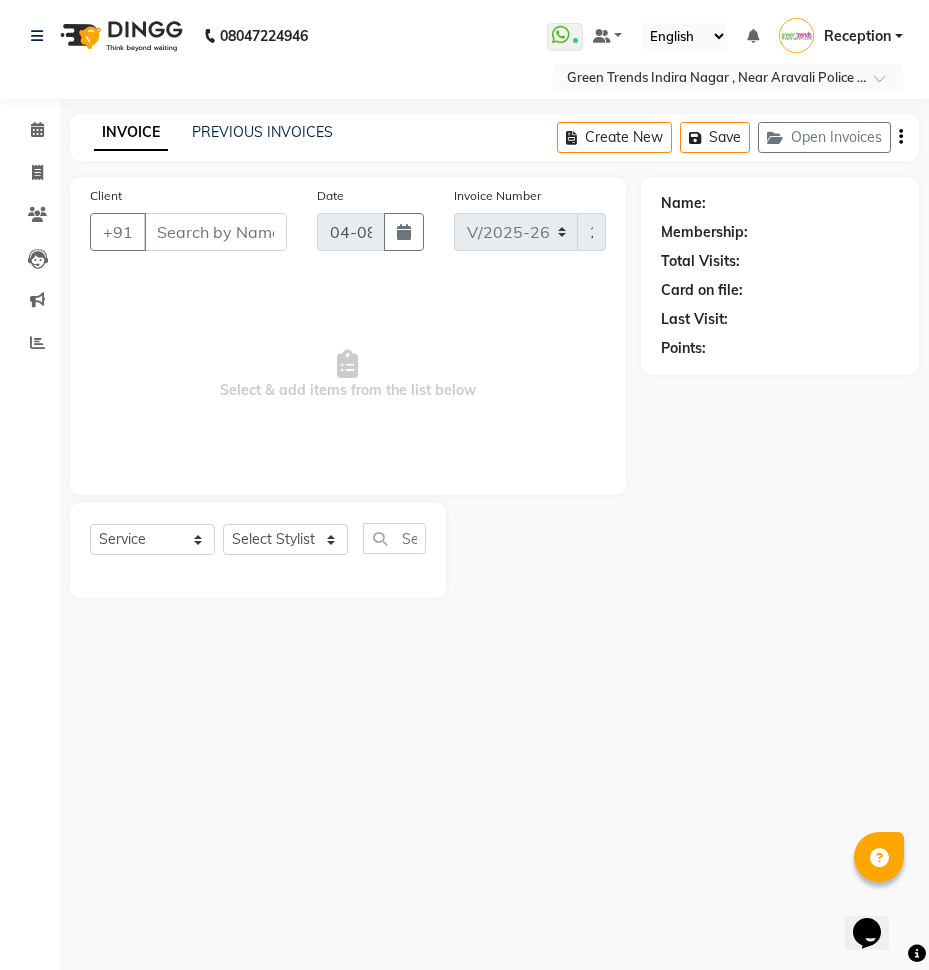 type on "7309011101" 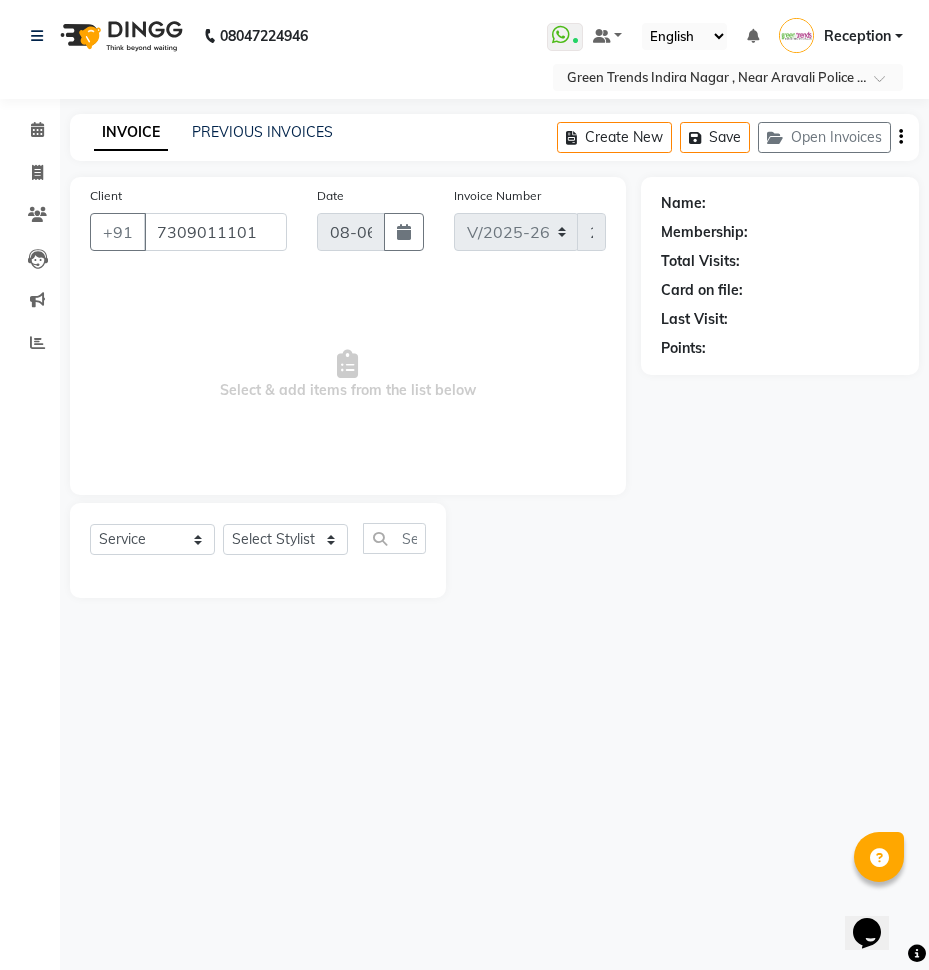 select on "82690" 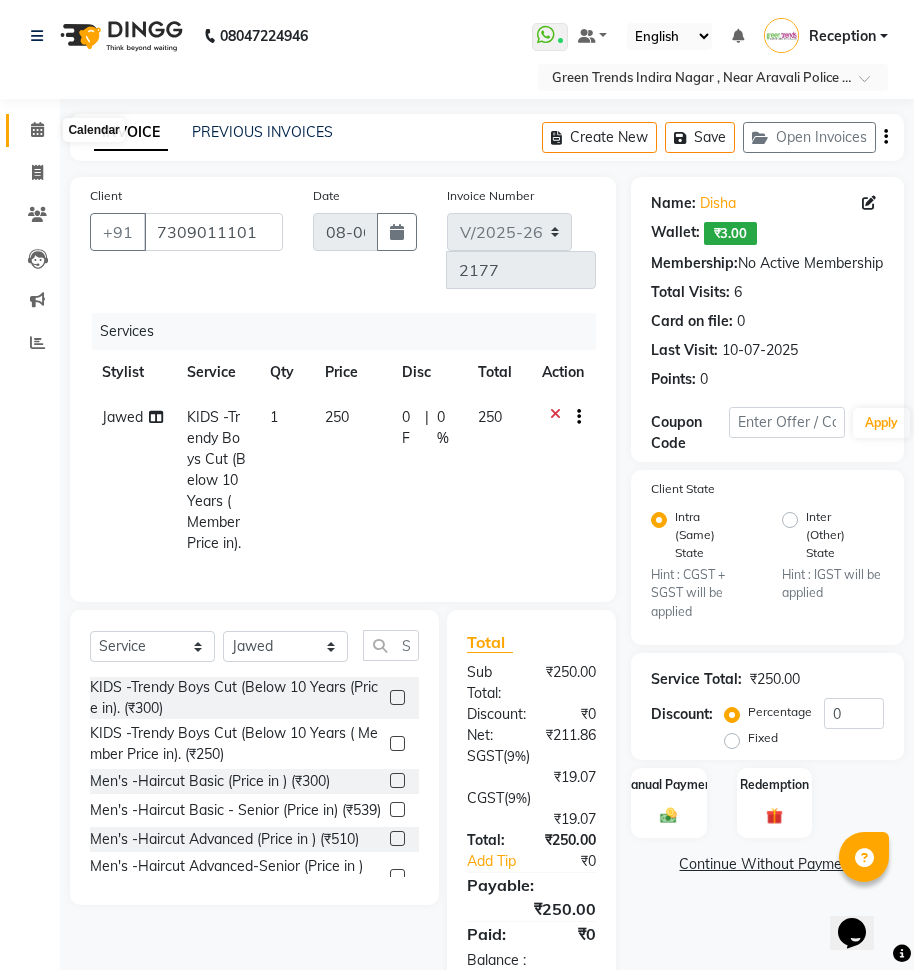 click 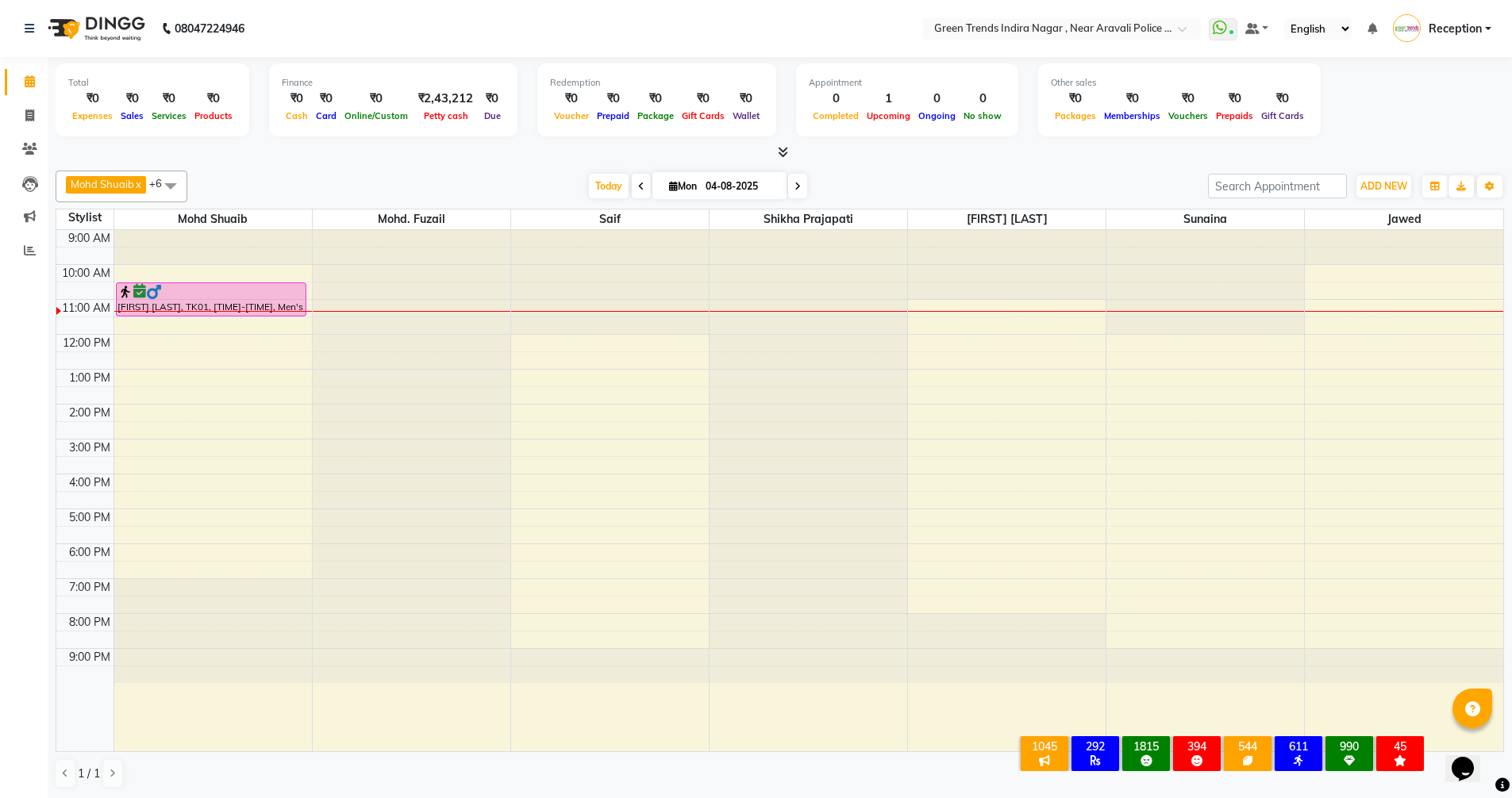 click on "Mohd Shuaib x Mohd. Fuzail x Saif x Sunaina x Shikha Prajapati x [FIRST] [LAST] x Jawed x +6 Select All [FIRST] [LAST] Jawed [FIRST] [LAST] Mohd Shuaib Mohd. Fuzail Naeem Sheikh Prince Singh Saif Shikha Prajapati Suman Yadav Sunaina Today Mon [DATE] Toggle Dropdown Add Appointment Add Invoice Add Attendance Add Client Add Transaction Toggle Dropdown Add Appointment Add Invoice Add Attendance Add Client ADD NEW Toggle Dropdown Add Appointment Add Invoice Add Attendance Add Client Add Transaction Mohd Shuaib x Mohd. Fuzail x Saif x Sunaina x Shikha Prajapati x [FIRST] [LAST] x Jawed x +6 Select All [FIRST] [LAST] Jawed [FIRST] [LAST] Mohd Shuaib Mohd. Fuzail Naeem Sheikh Prince Singh Saif Shikha Prajapati Suman Yadav Sunaina Group By Staff View Room View View as Vertical Vertical - Week View Horizontal Horizontal - Week View List Toggle Dropdown Calendar Settings Manage Tags Arrange Stylists Reset Stylists Full Screen Show Available Stylist Appointment Form Zoom 50% 11" at bounding box center [779, 186] 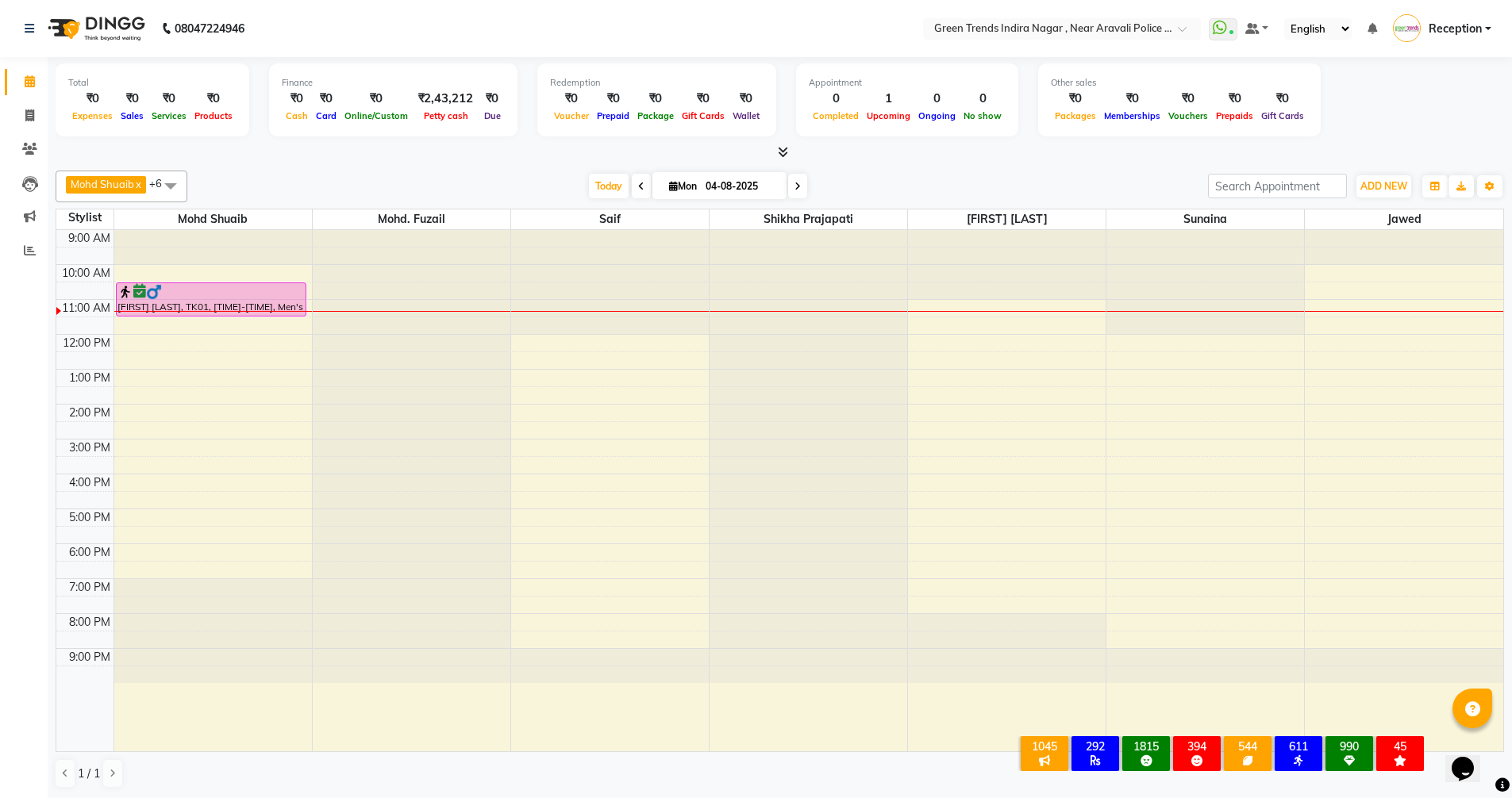 click on "Mon 04-08-2025" at bounding box center (719, 186) 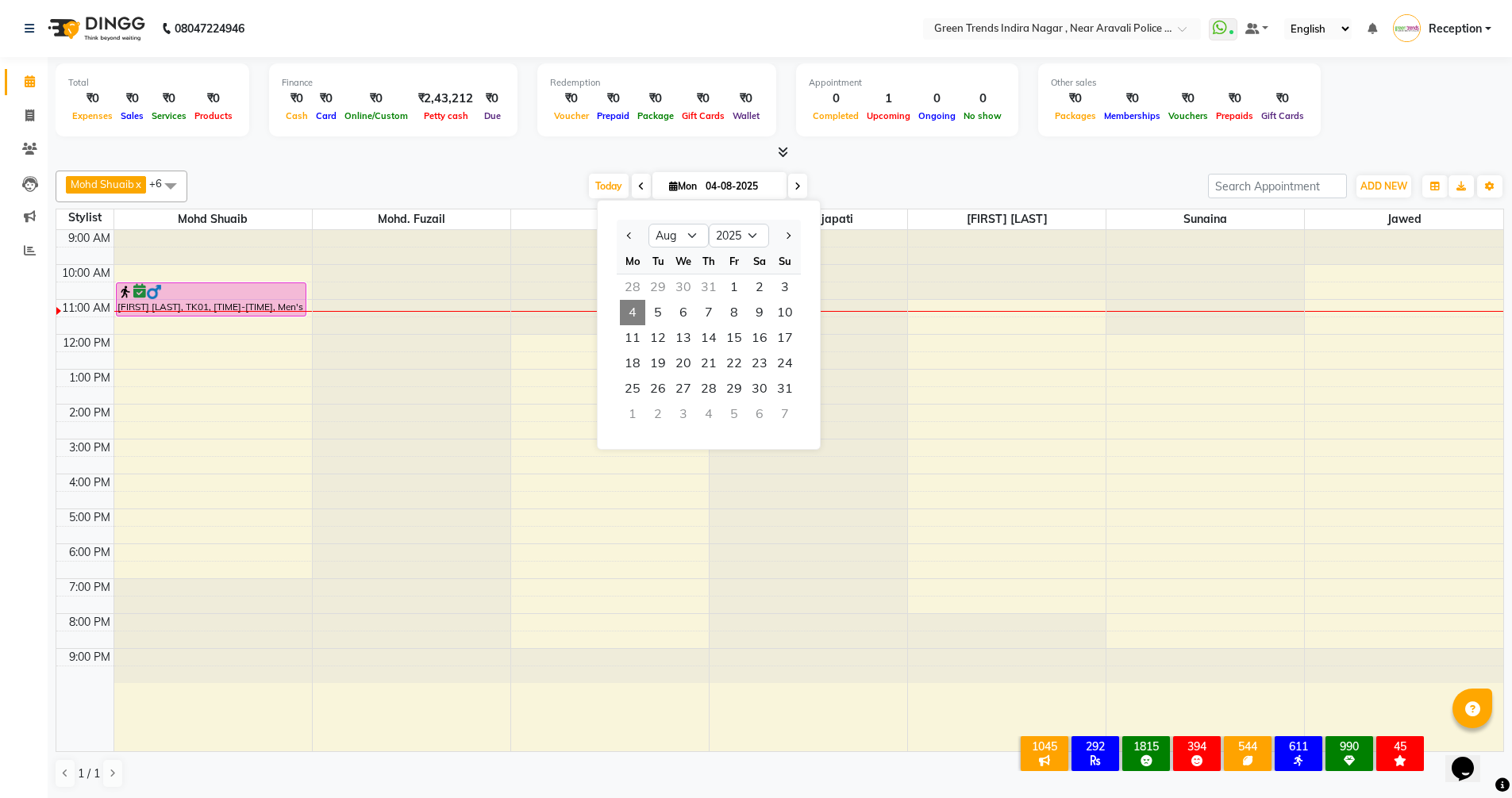 click on "Mon 04-08-2025 Jan Feb Mar Apr May Jun Jul Aug Sep Oct Nov Dec 2015 2016 2017 2018 2019 2020 2021 2022 2023 2024 2025 2026 2027 2028 2029 2030 2031 2032 2033 2034 2035 Mo Tu We Th Fr Sa Su  28   29   30   31   1   2   3   4   5   6   7   8   9   10   11   12   13   14   15   16   17   18   19   20   21   22   23   24   25   26   27   28   29   30   31   1   2   3   4   5   6   7" at bounding box center (719, 186) 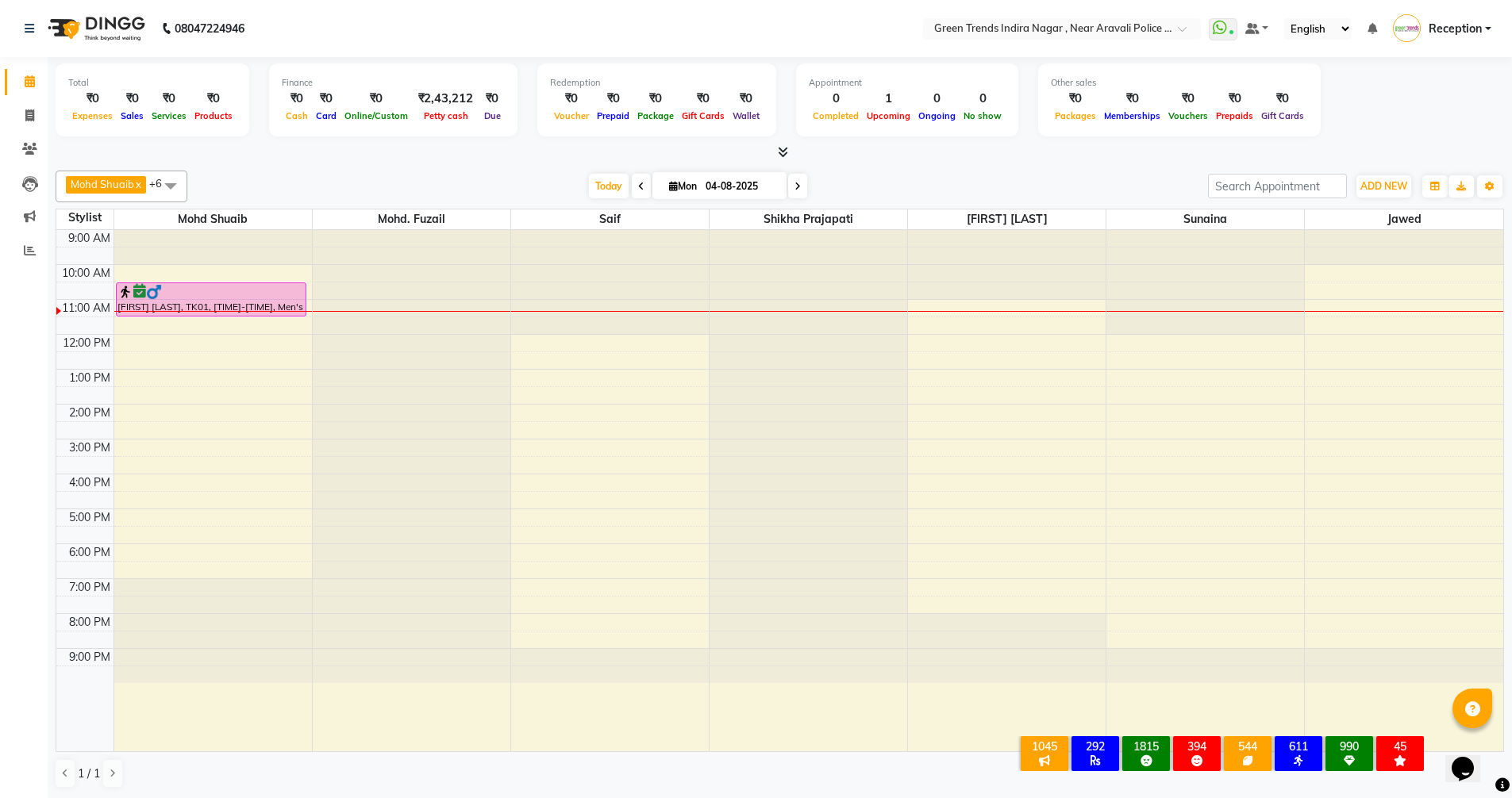 click on "Mon 04-08-2025" at bounding box center (719, 186) 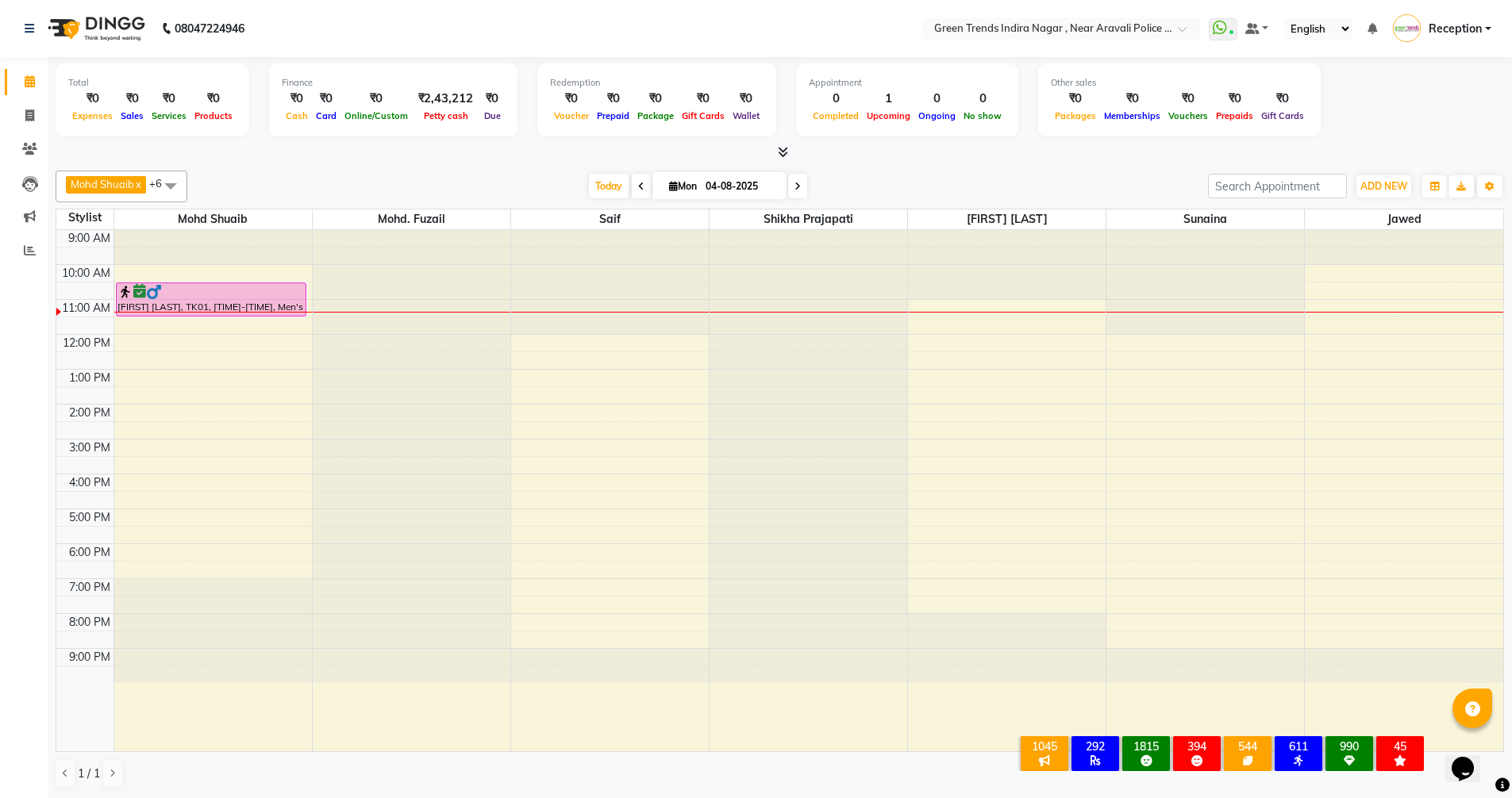click at bounding box center [673, 186] 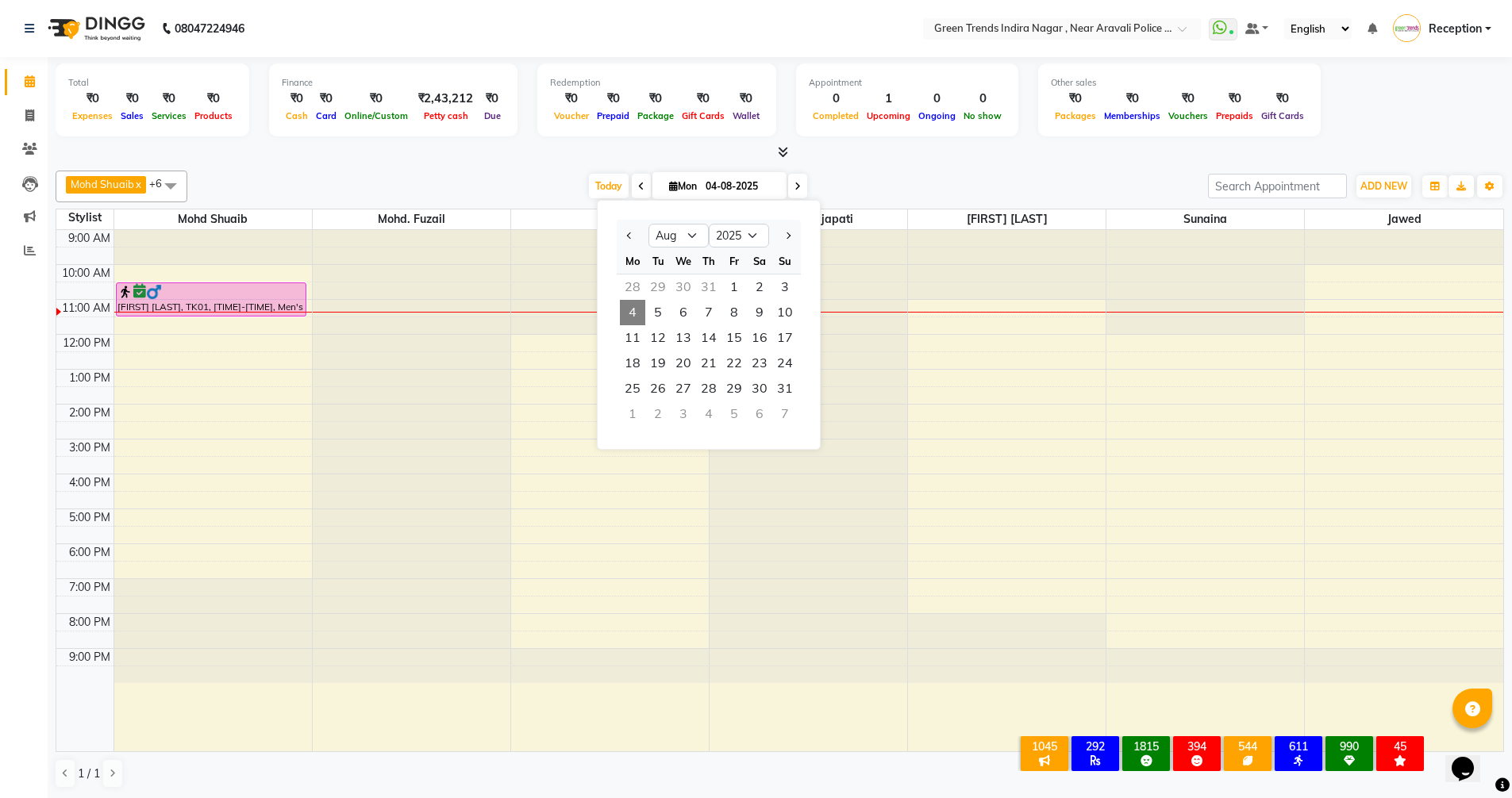 scroll, scrollTop: 1, scrollLeft: 0, axis: vertical 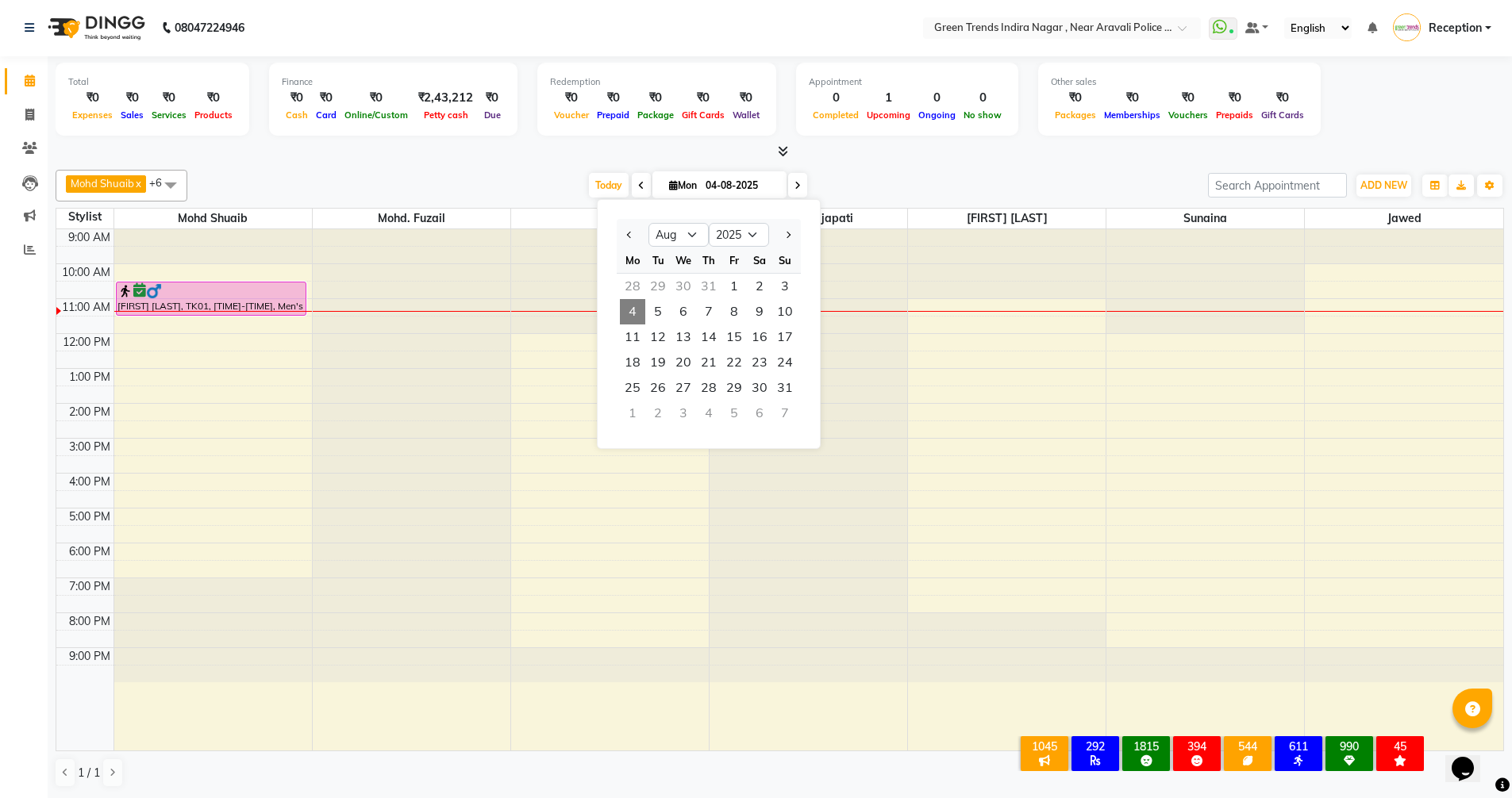 click on "Mon 04-08-2025 Jan Feb Mar Apr May Jun Jul Aug Sep Oct Nov Dec 2015 2016 2017 2018 2019 2020 2021 2022 2023 2024 2025 2026 2027 2028 2029 2030 2031 2032 2033 2034 2035 Mo Tu We Th Fr Sa Su  28   29   30   31   1   2   3   4   5   6   7   8   9   10   11   12   13   14   15   16   17   18   19   20   21   22   23   24   25   26   27   28   29   30   31   1   2   3   4   5   6   7" at bounding box center (719, 185) 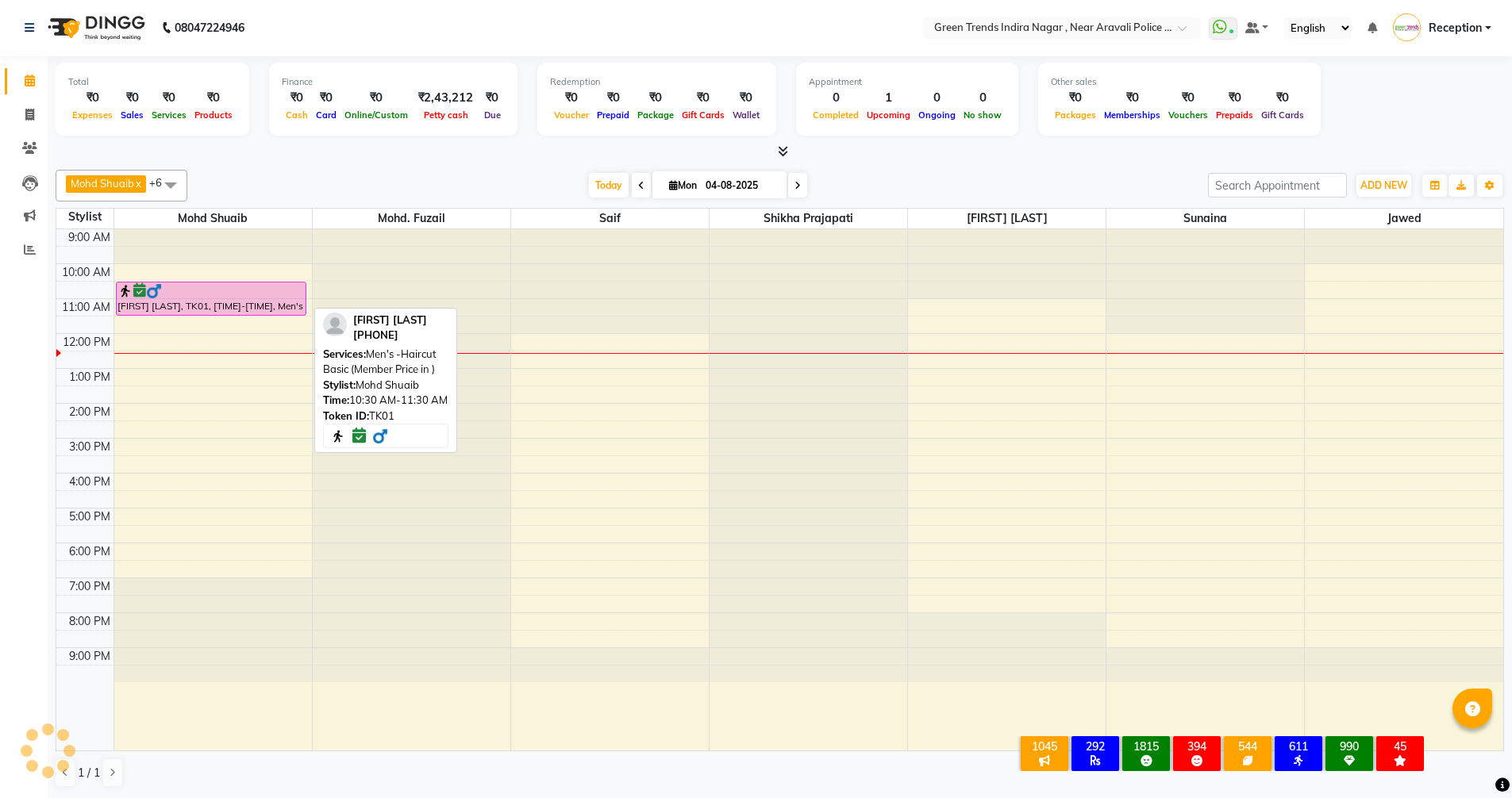 click on "[FIRST] [LAST], TK01, [TIME]-[TIME], Men's -Haircut Basic (Member Price in )" at bounding box center [211, 298] 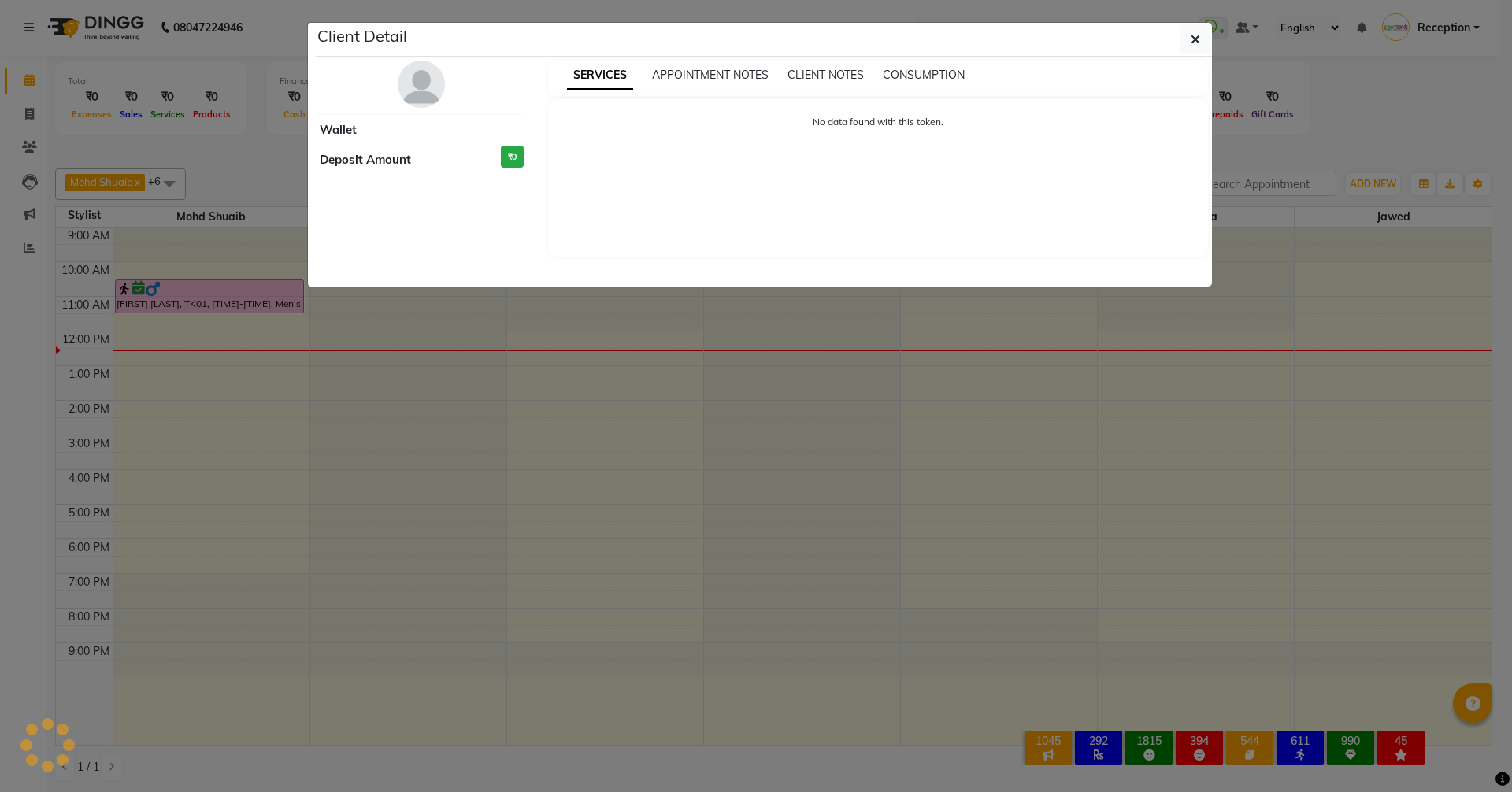 click on "Client Detail     Wallet Deposit Amount  ₹0  SERVICES APPOINTMENT NOTES CLIENT NOTES CONSUMPTION No data found with this token." 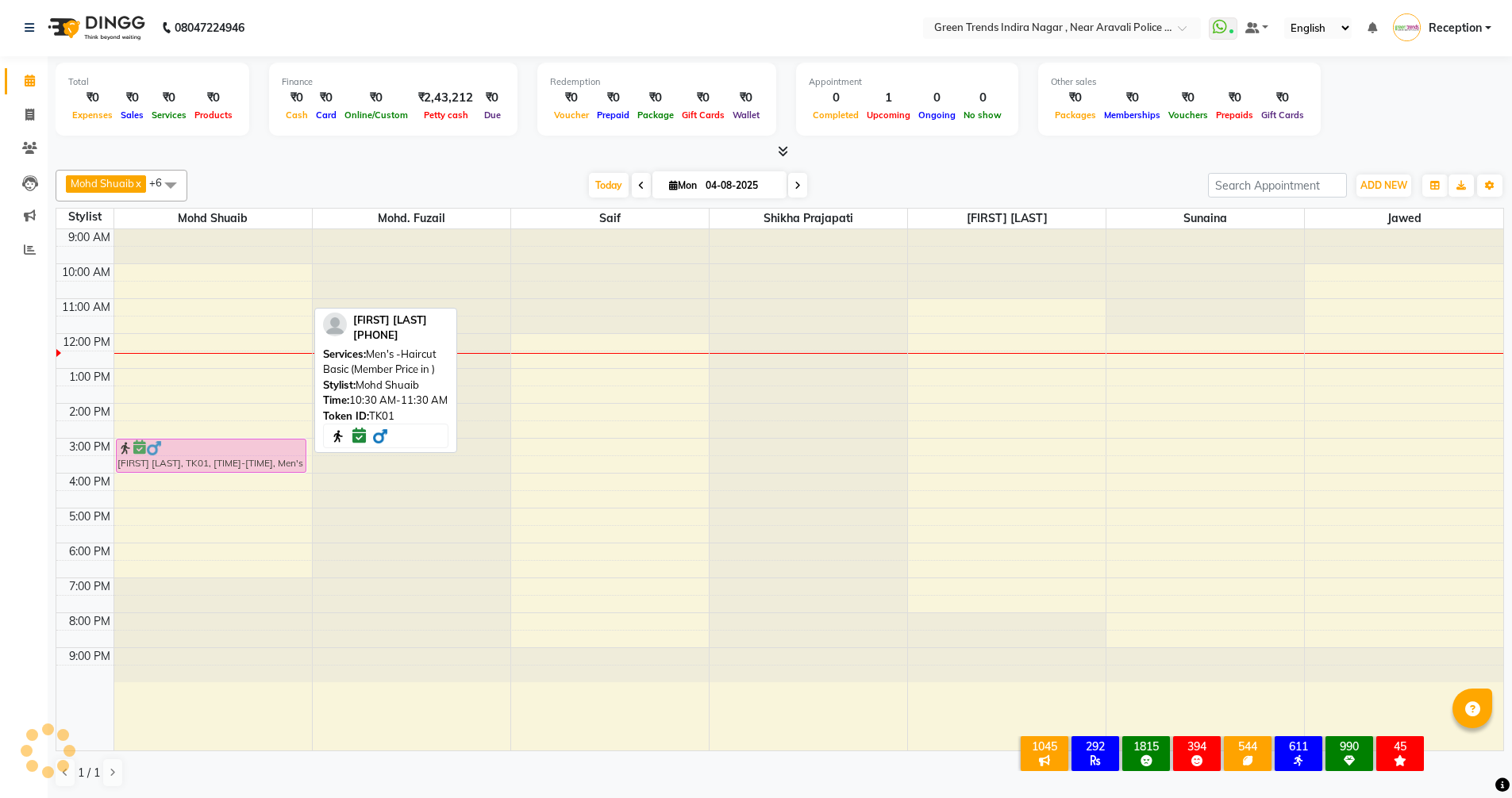 drag, startPoint x: 262, startPoint y: 301, endPoint x: 270, endPoint y: 460, distance: 159.2011 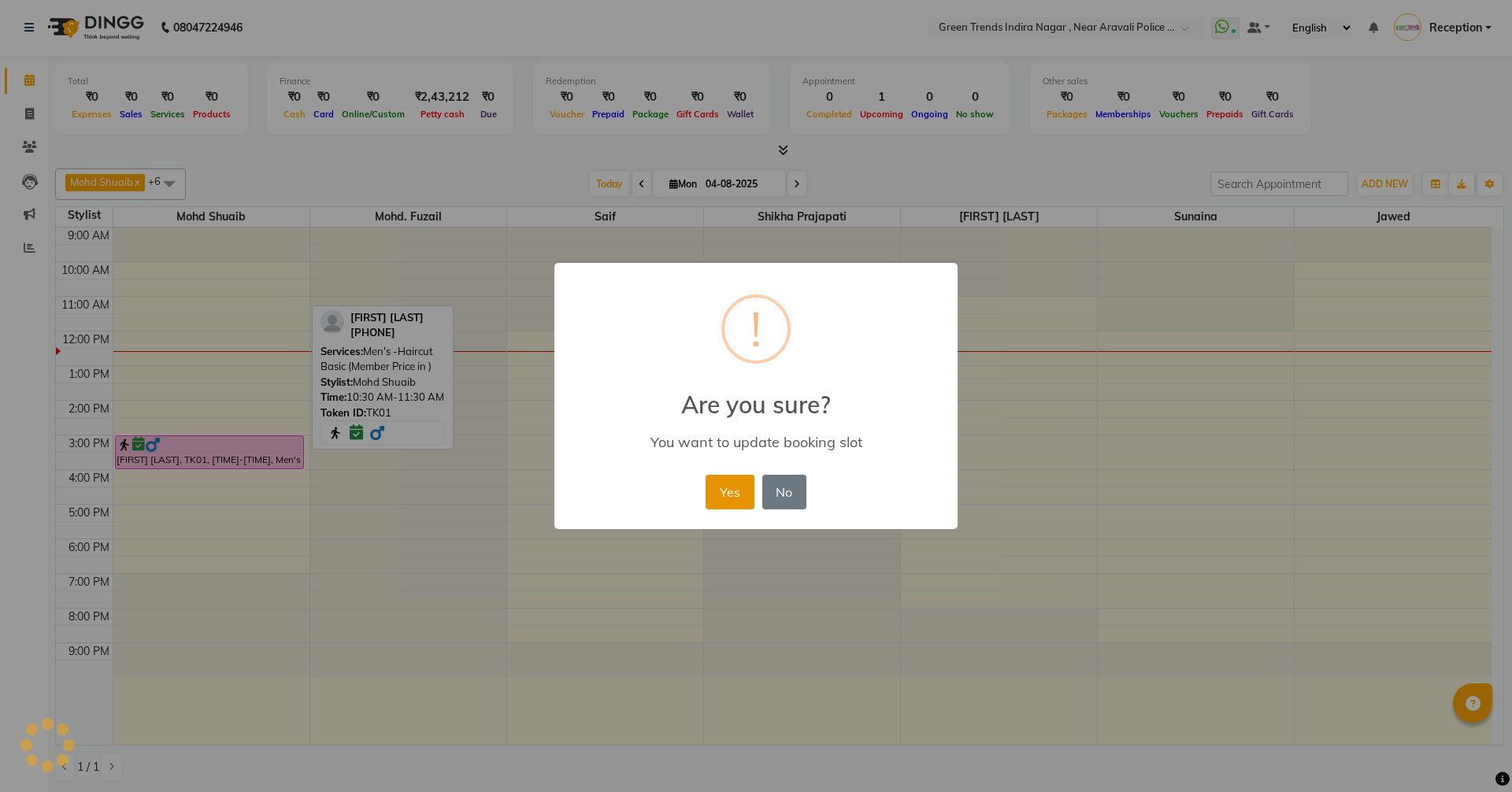click on "Yes" at bounding box center [729, 492] 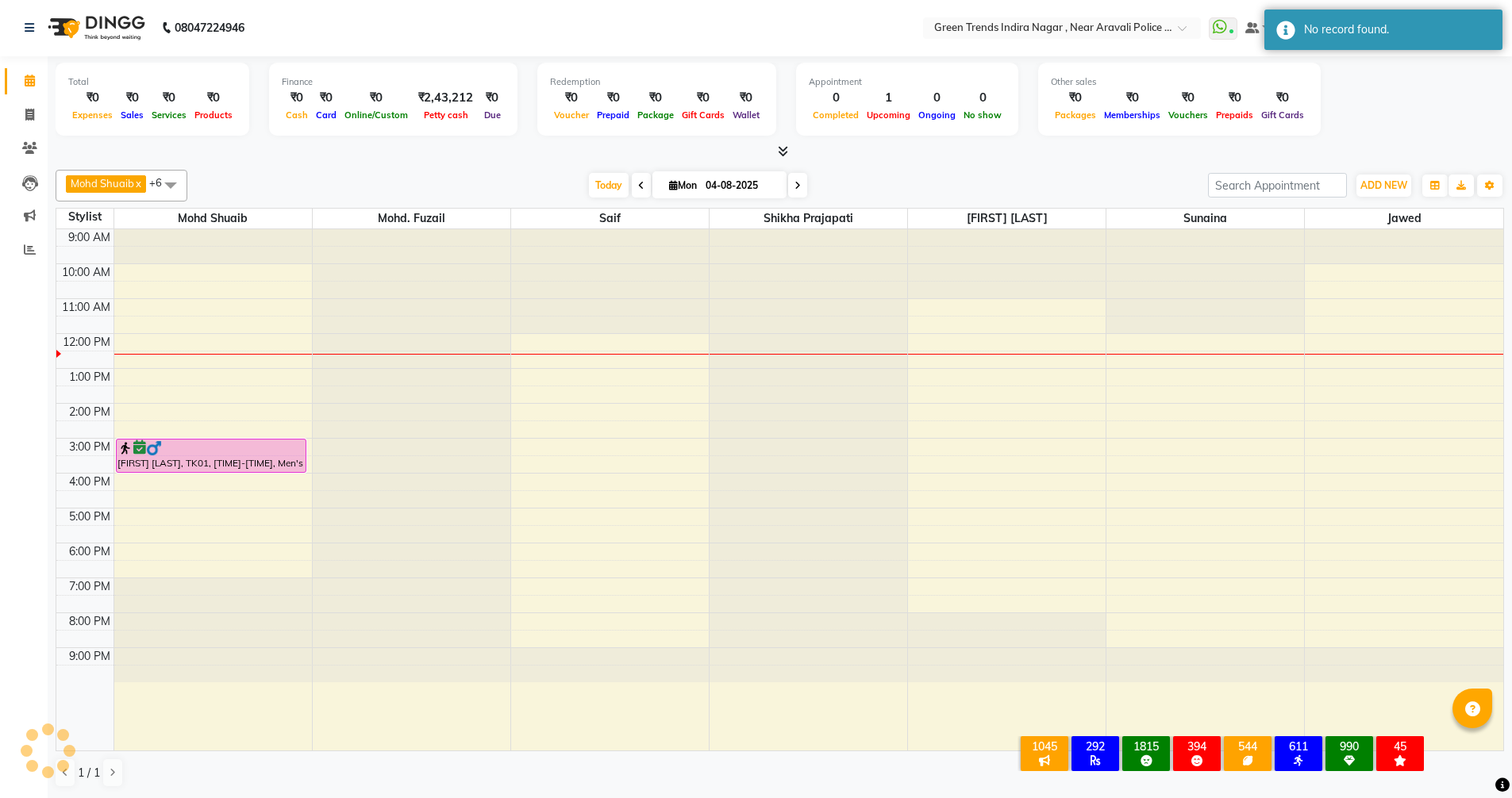 click at bounding box center (641, 186) 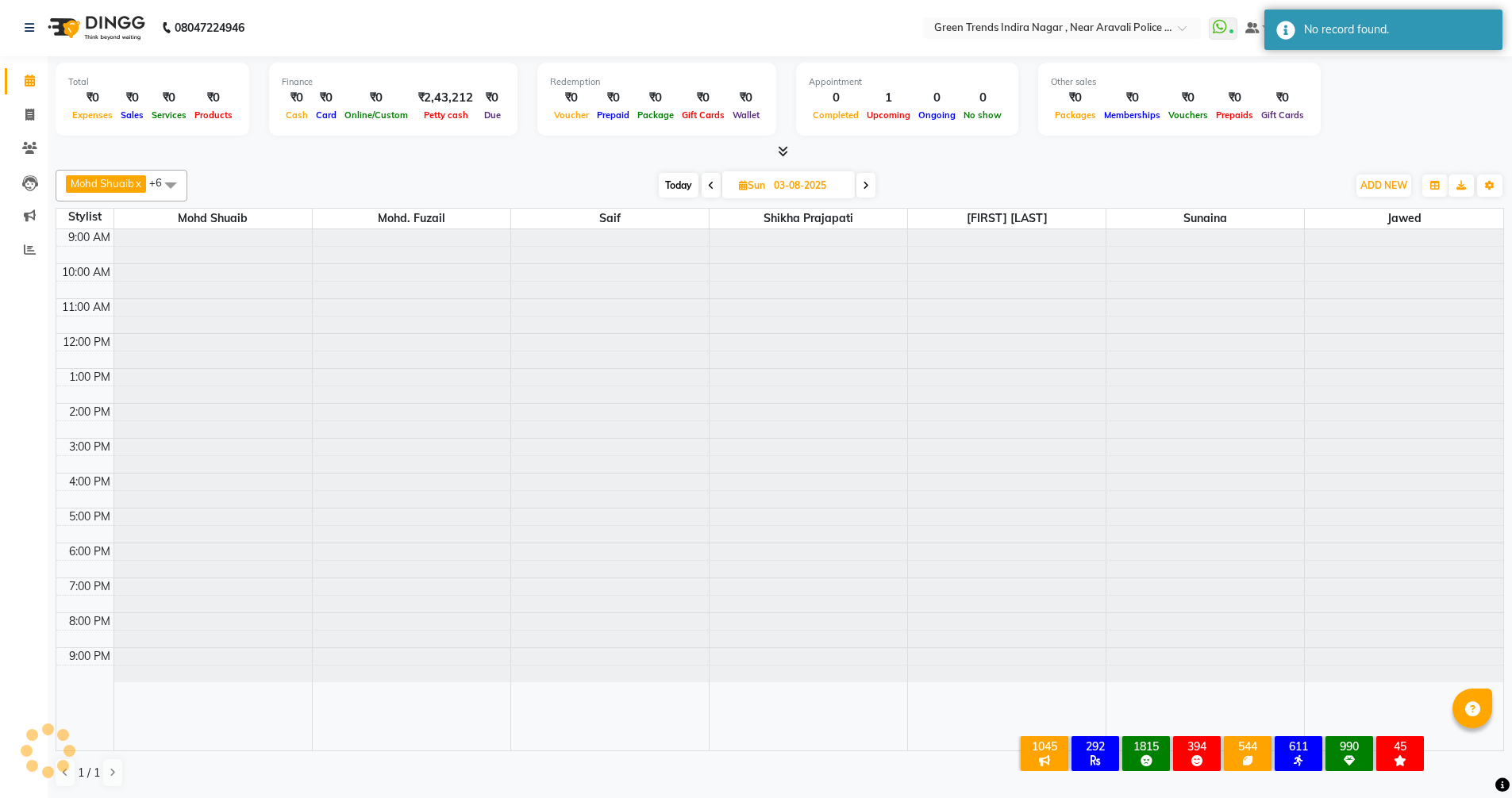 click at bounding box center [711, 186] 